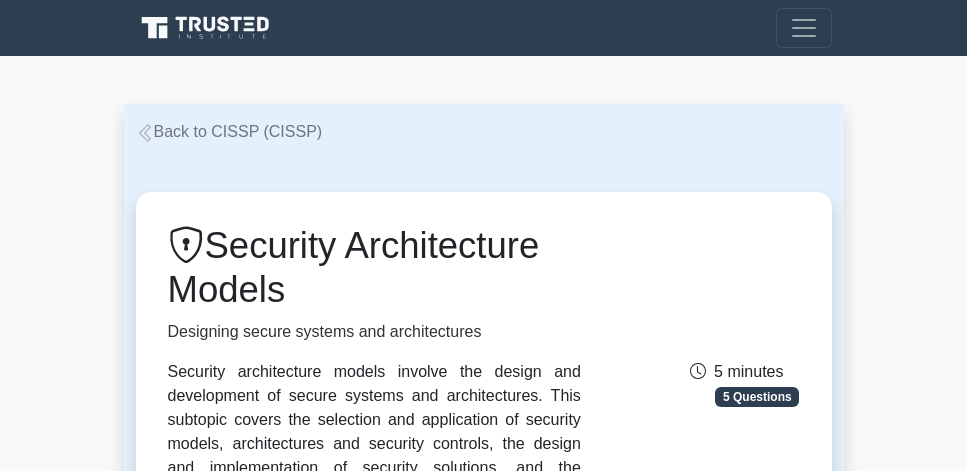scroll, scrollTop: 971, scrollLeft: 0, axis: vertical 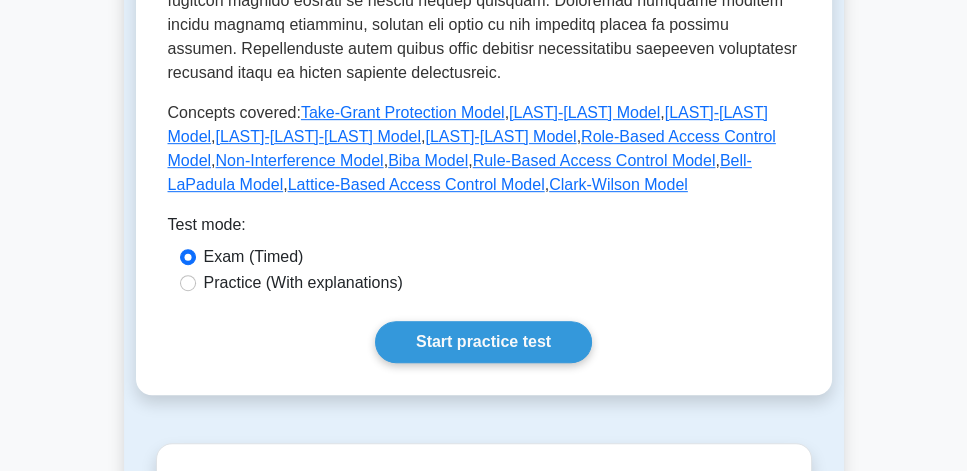 drag, startPoint x: 33, startPoint y: 195, endPoint x: 35, endPoint y: 130, distance: 65.03076 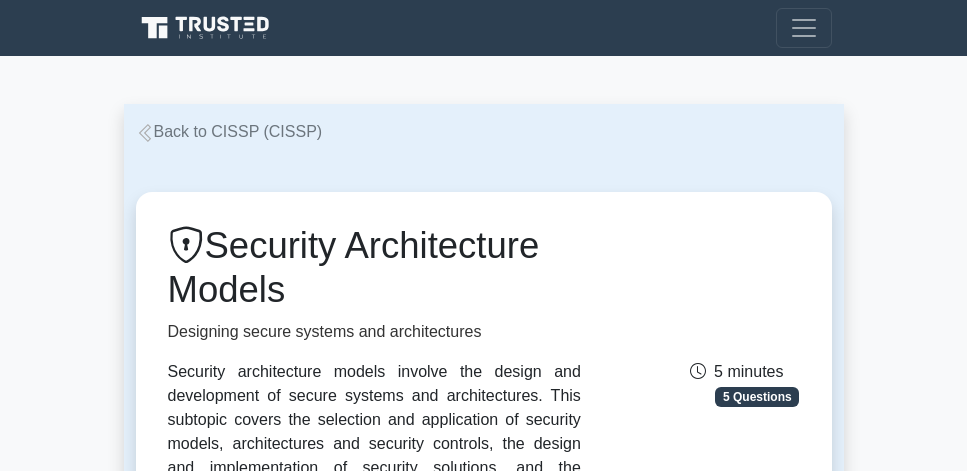 scroll, scrollTop: 970, scrollLeft: 0, axis: vertical 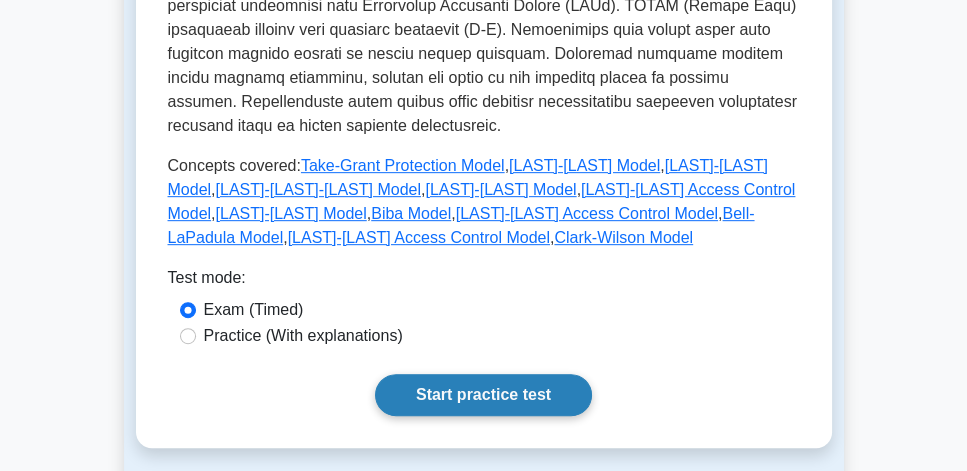 click on "Start practice test" at bounding box center (483, 395) 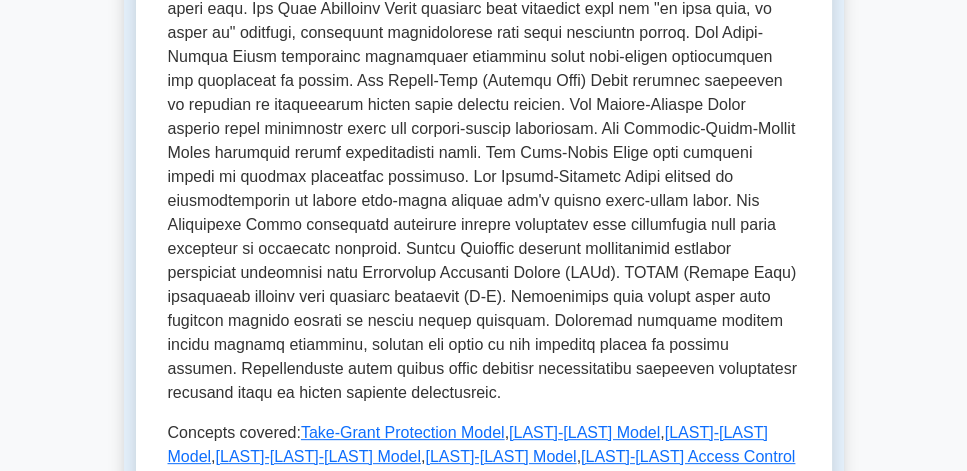 scroll, scrollTop: 513, scrollLeft: 0, axis: vertical 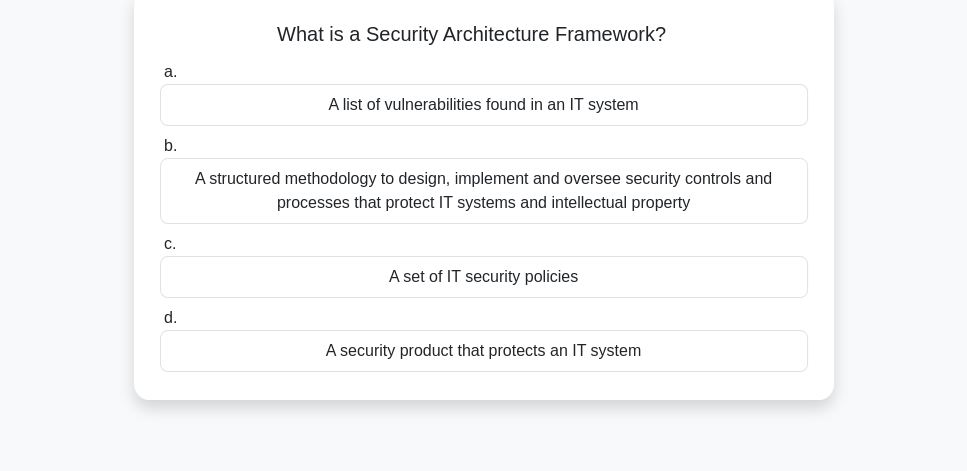 click on "A structured methodology to design, implement and oversee security controls and processes that protect IT systems and intellectual property" at bounding box center (484, 191) 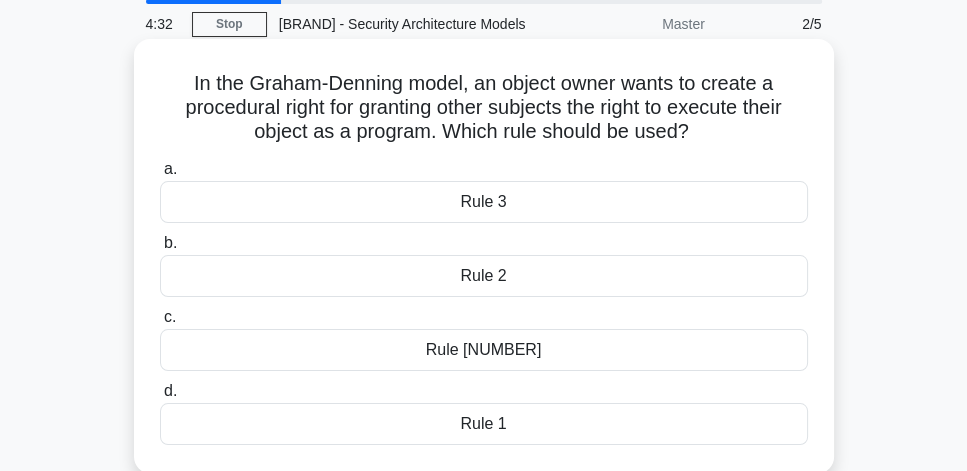 scroll, scrollTop: 114, scrollLeft: 0, axis: vertical 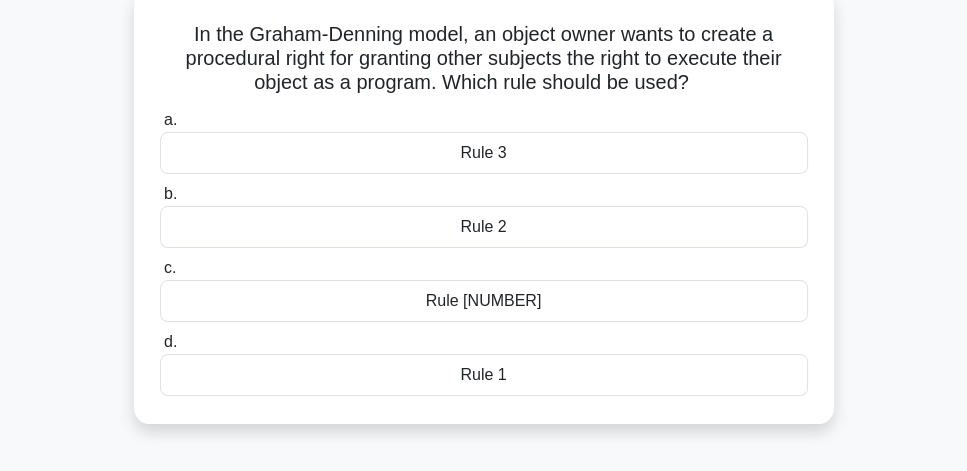 click on "Rule 2" at bounding box center (484, 227) 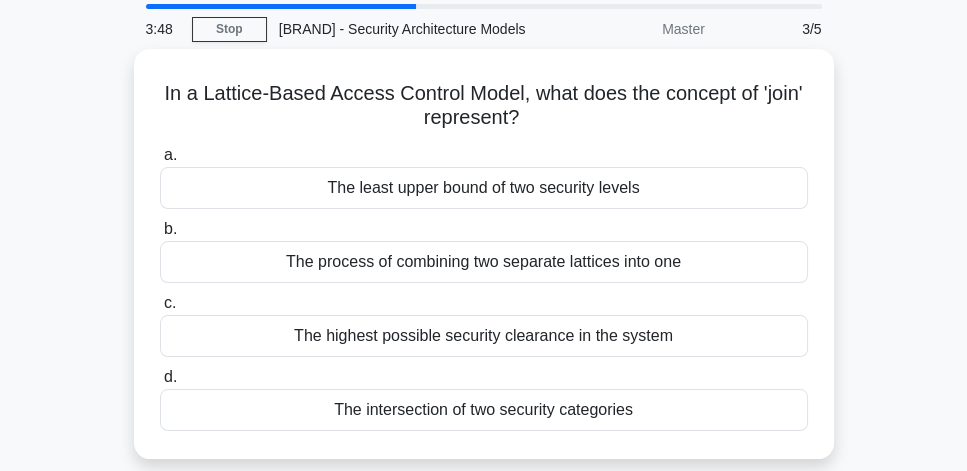 scroll, scrollTop: 114, scrollLeft: 0, axis: vertical 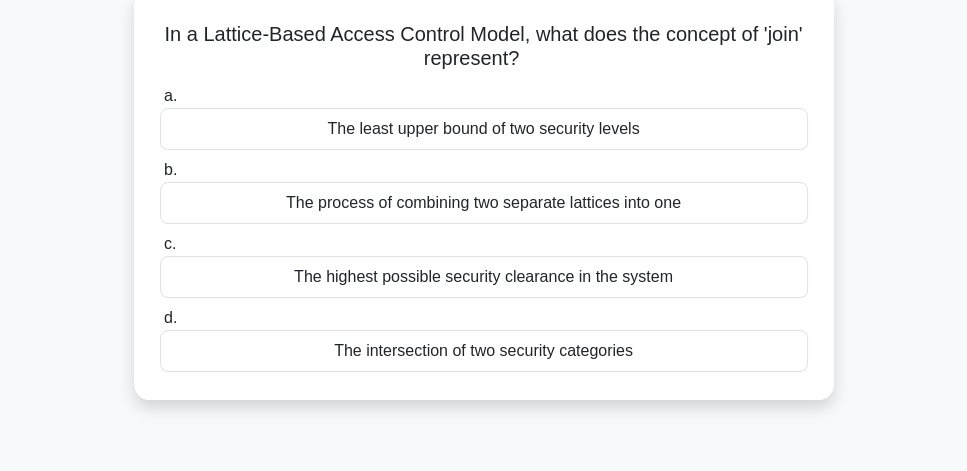 click on "The process of combining two separate lattices into one" at bounding box center [484, 203] 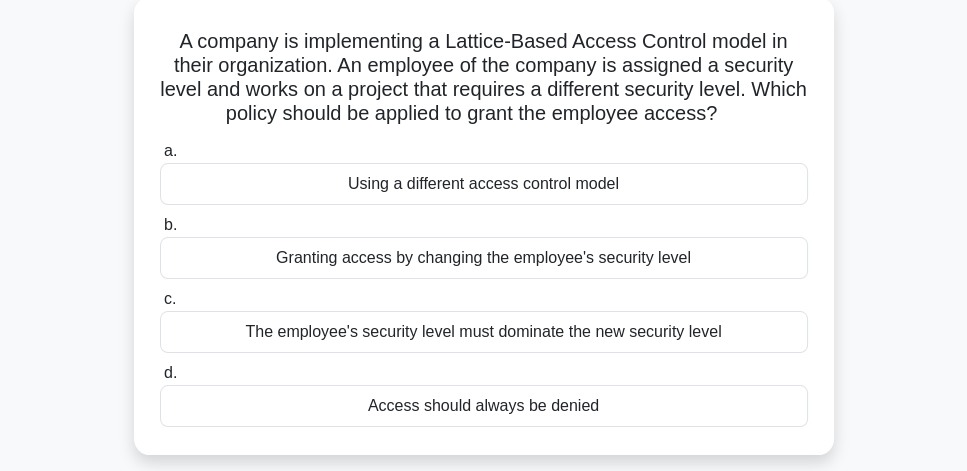 scroll, scrollTop: 114, scrollLeft: 0, axis: vertical 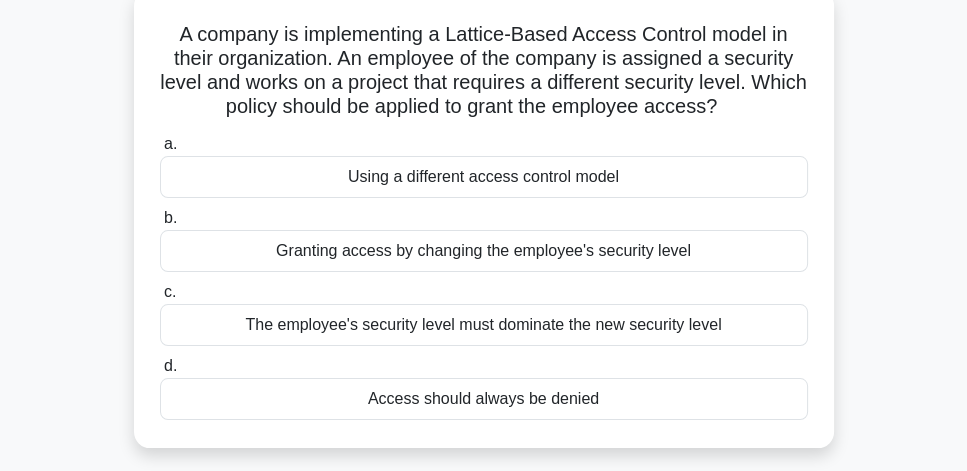 click on "Using a different access control model" at bounding box center [484, 177] 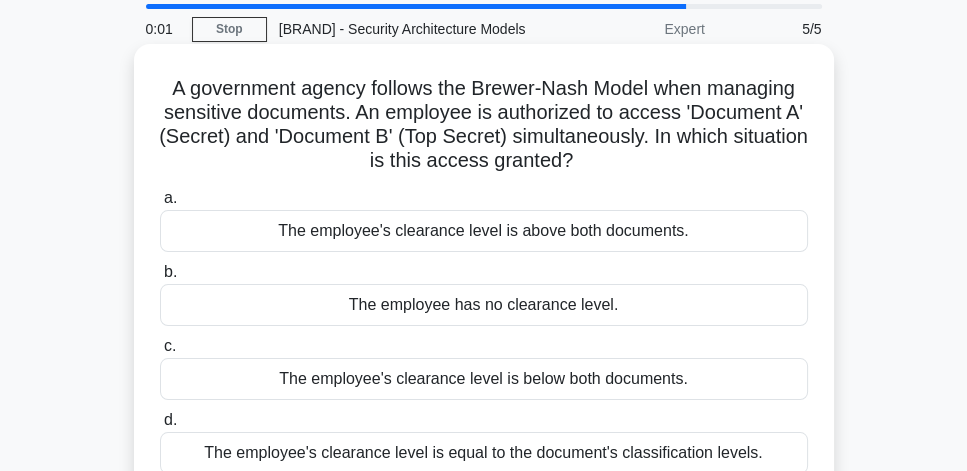 scroll, scrollTop: 57, scrollLeft: 0, axis: vertical 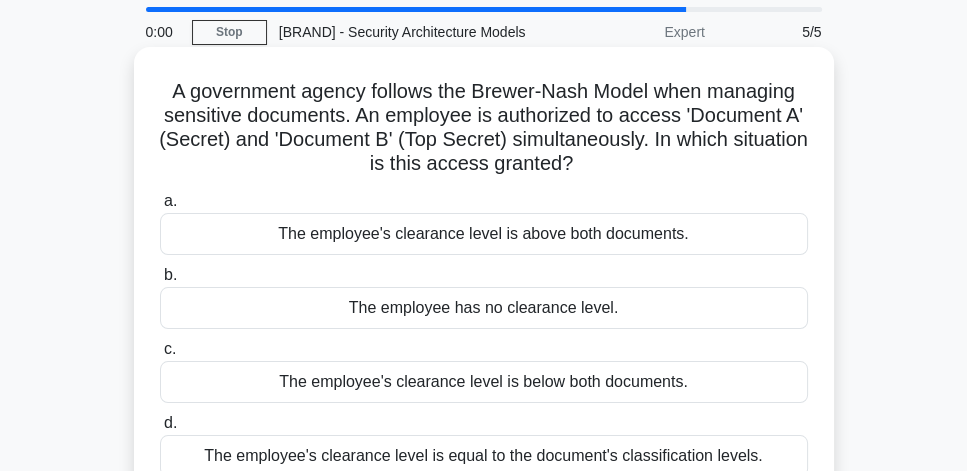 click on "The employee's clearance level is above both documents." at bounding box center (484, 234) 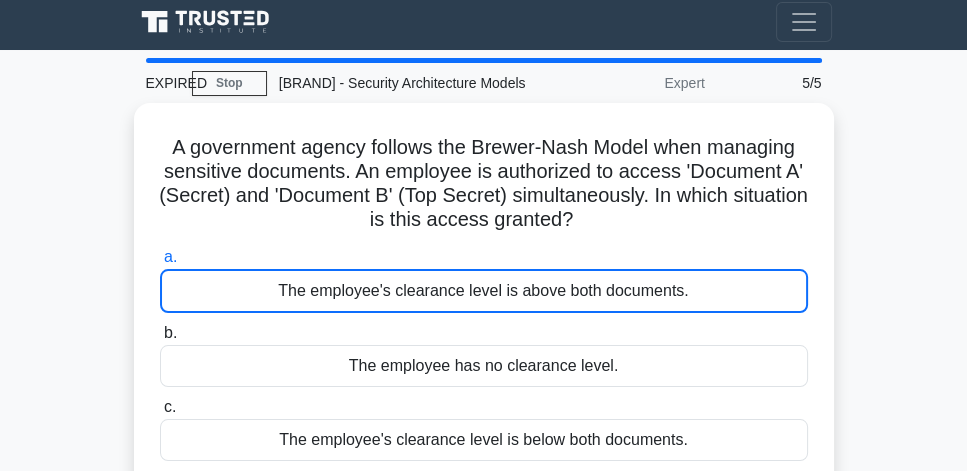 scroll, scrollTop: 0, scrollLeft: 0, axis: both 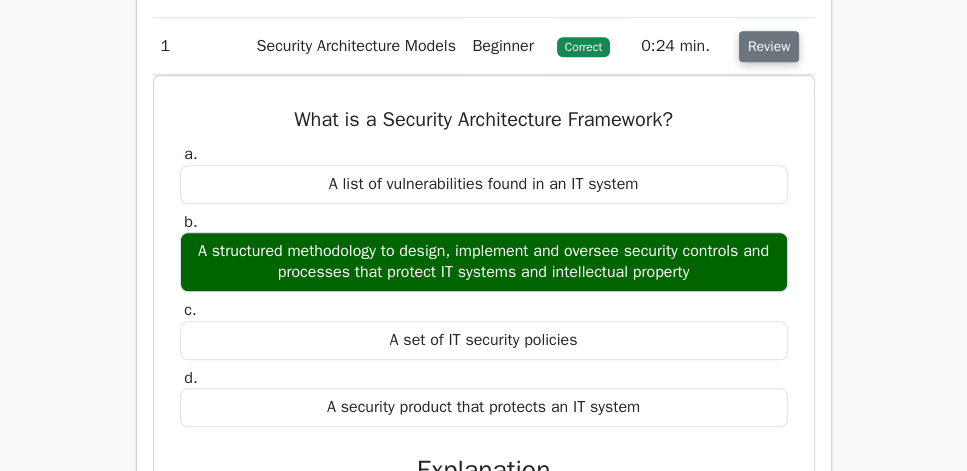 click on "Review" at bounding box center [769, 46] 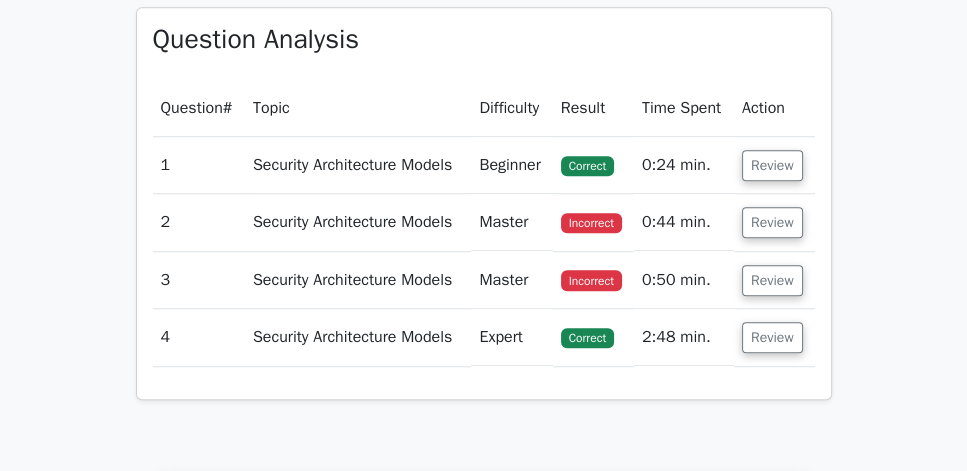 scroll, scrollTop: 1542, scrollLeft: 0, axis: vertical 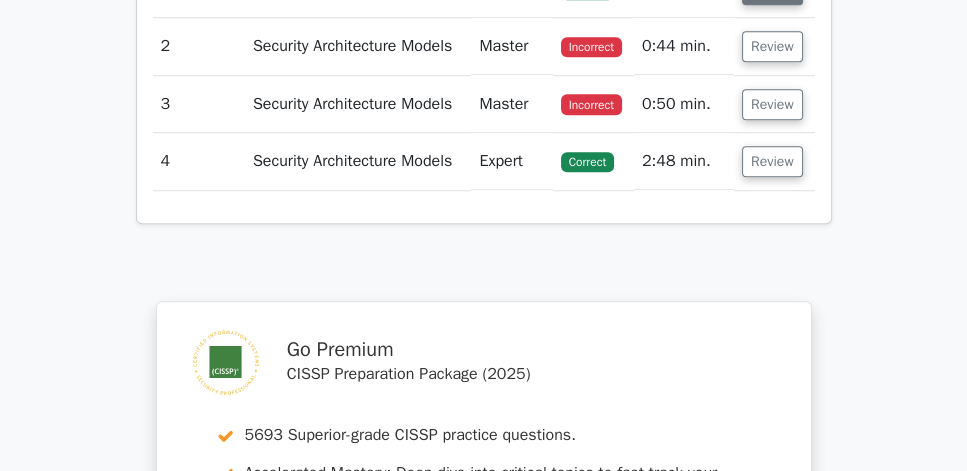 click on "Review" at bounding box center (772, -11) 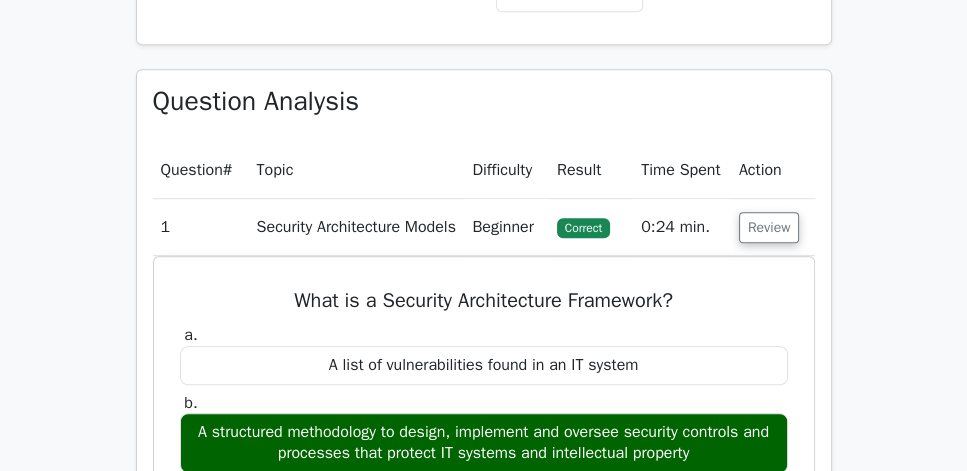scroll, scrollTop: 1314, scrollLeft: 0, axis: vertical 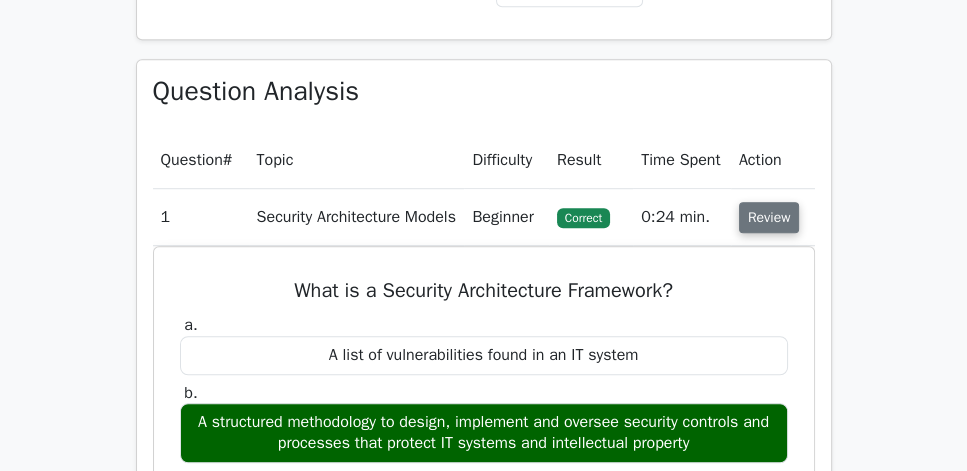 click on "Review" at bounding box center [769, 217] 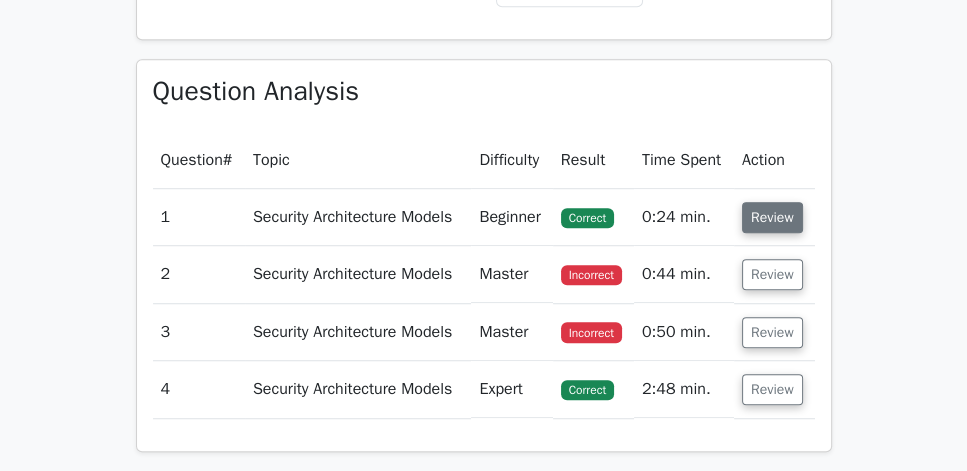 click on "Review" at bounding box center [772, 217] 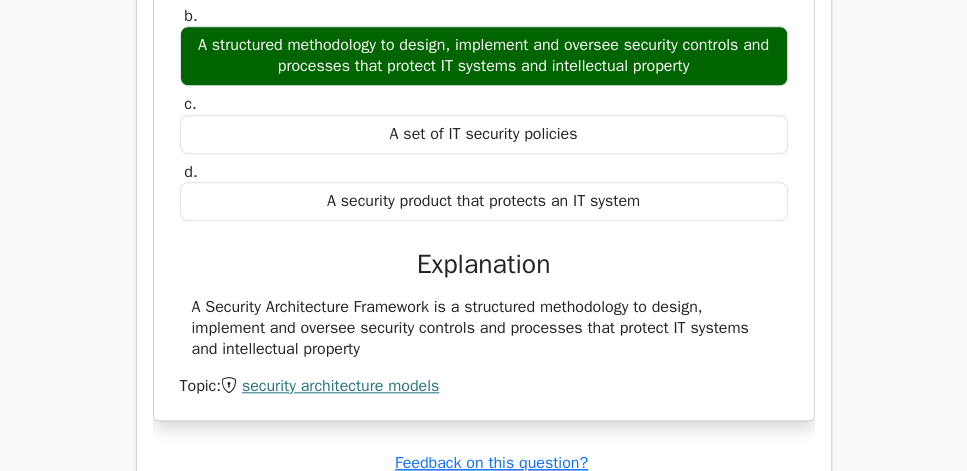 scroll, scrollTop: 1714, scrollLeft: 0, axis: vertical 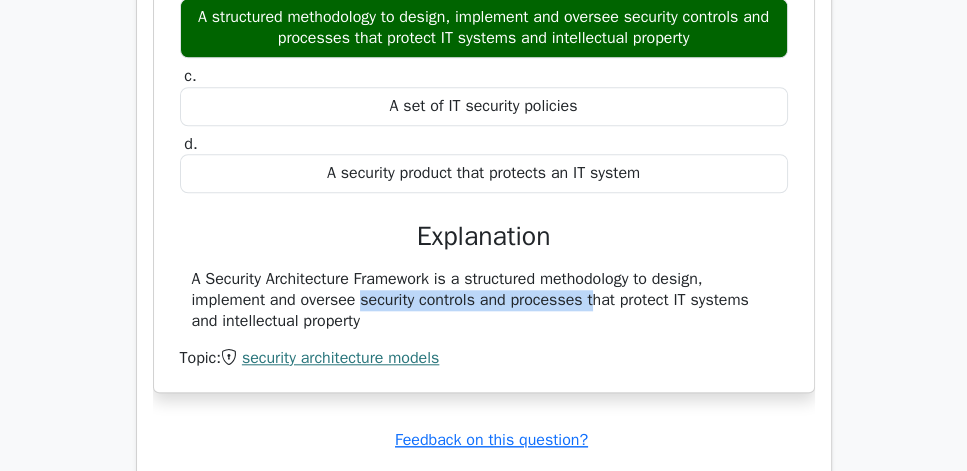 drag, startPoint x: 487, startPoint y: 408, endPoint x: 232, endPoint y: 390, distance: 255.6345 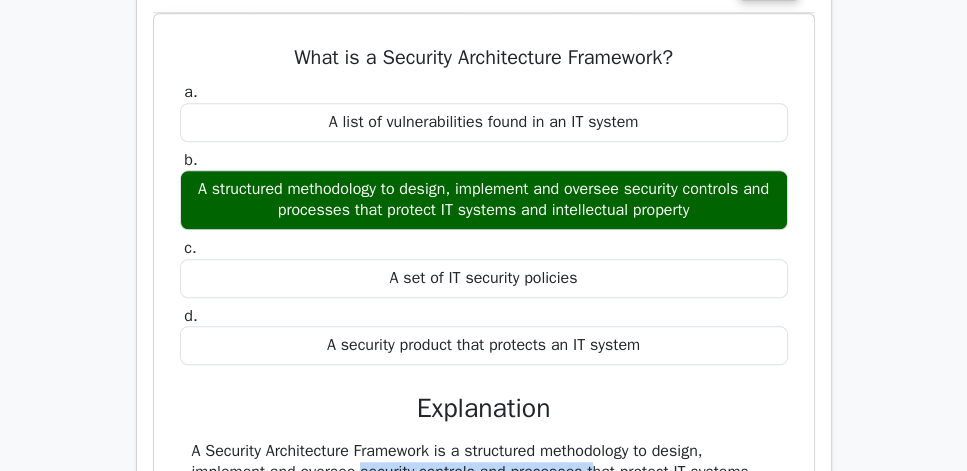 scroll, scrollTop: 1542, scrollLeft: 0, axis: vertical 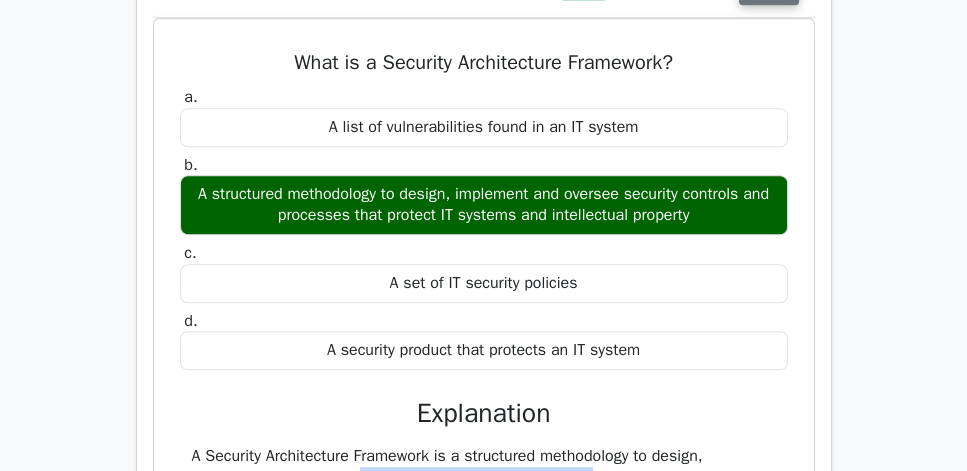 click on "Review" at bounding box center [769, -11] 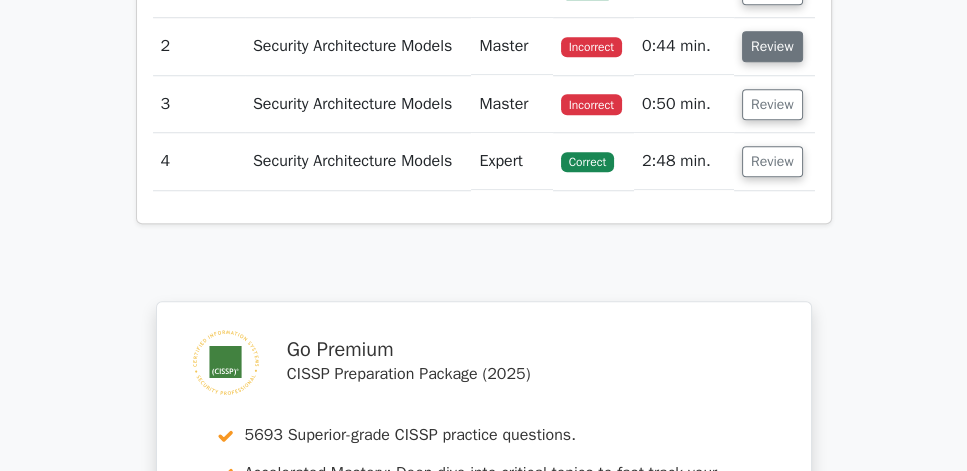 click on "Review" at bounding box center (772, 46) 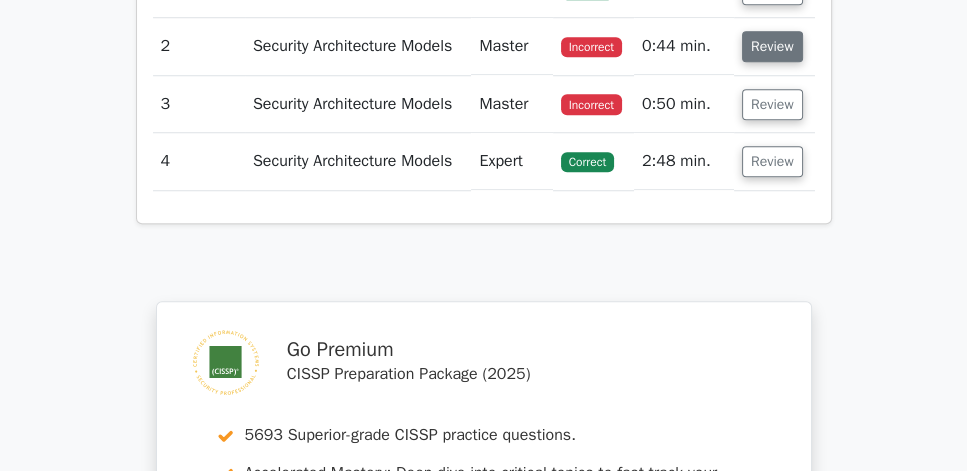 click on "Review" at bounding box center (772, 46) 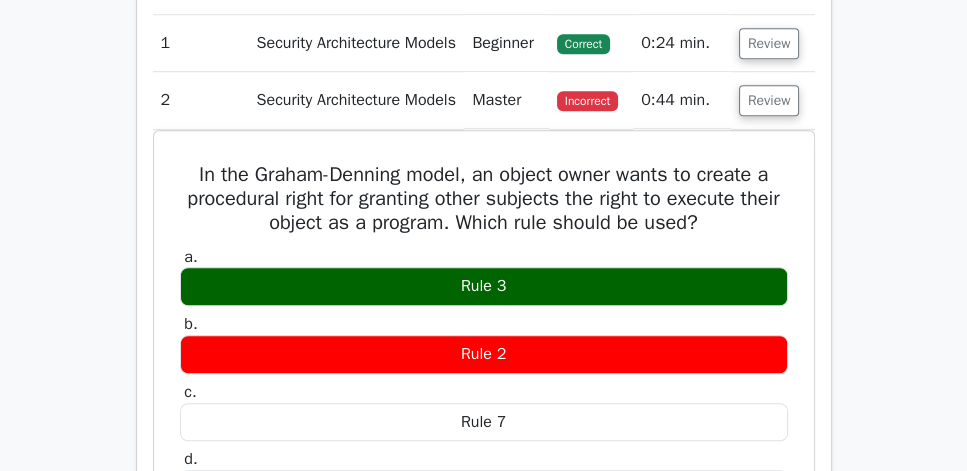 scroll, scrollTop: 1485, scrollLeft: 0, axis: vertical 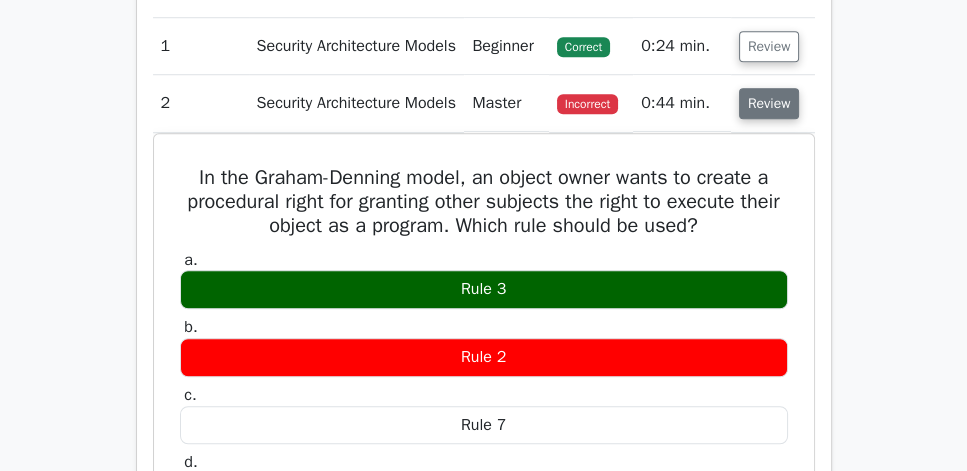 click on "Review" at bounding box center (769, 103) 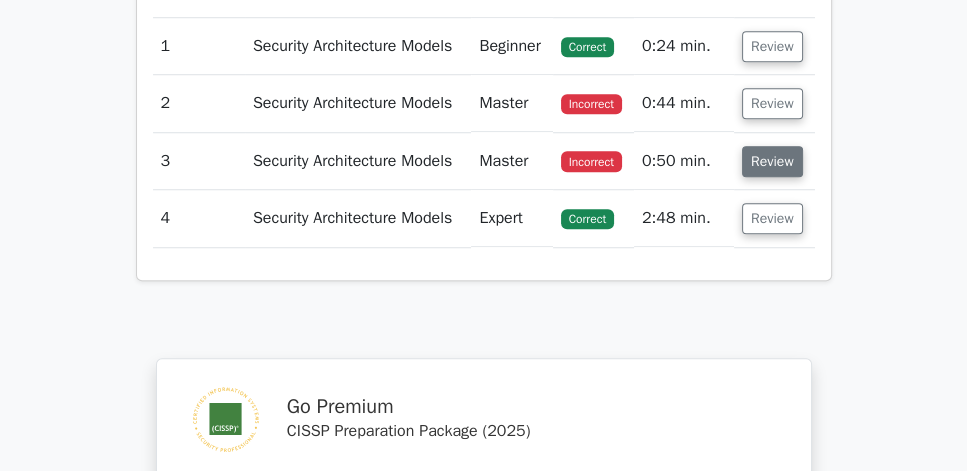 click on "Review" at bounding box center (772, 161) 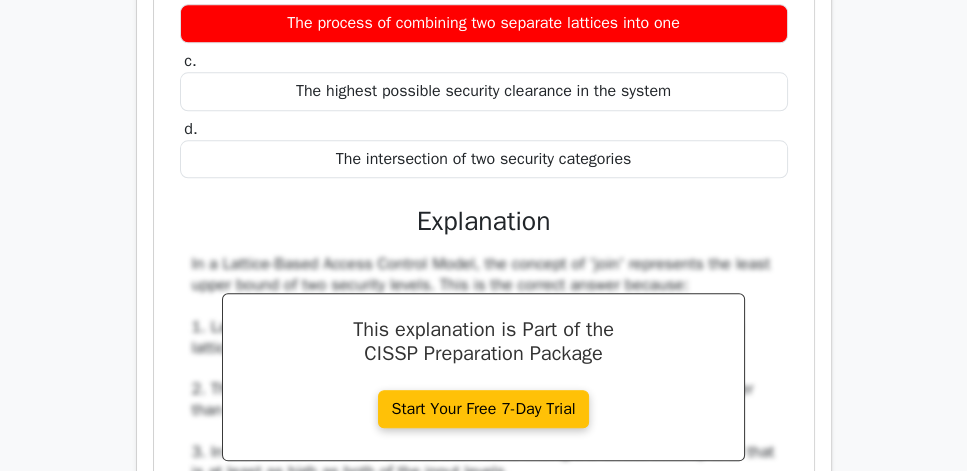 scroll, scrollTop: 1828, scrollLeft: 0, axis: vertical 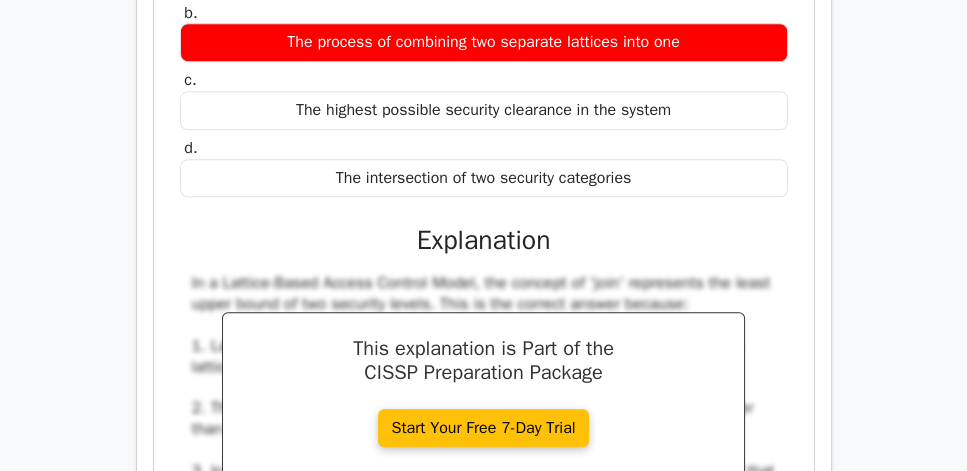 drag, startPoint x: 206, startPoint y: 59, endPoint x: 679, endPoint y: 358, distance: 559.5802 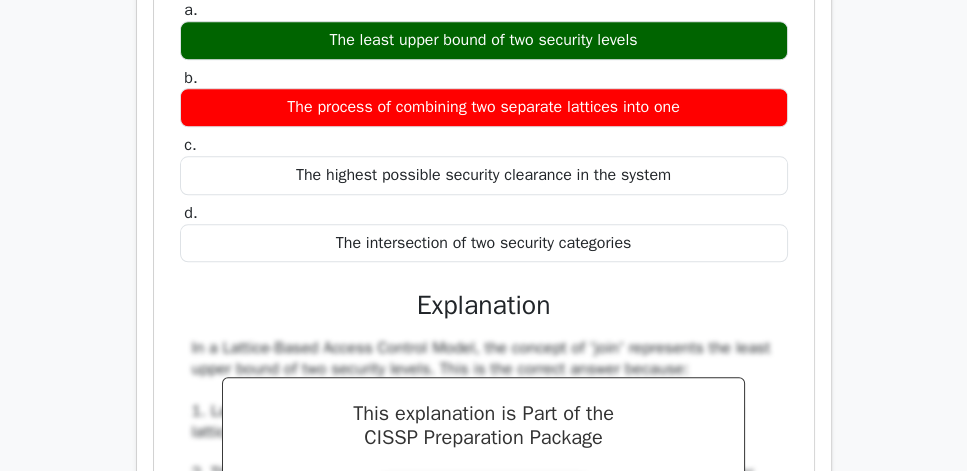 scroll, scrollTop: 1771, scrollLeft: 0, axis: vertical 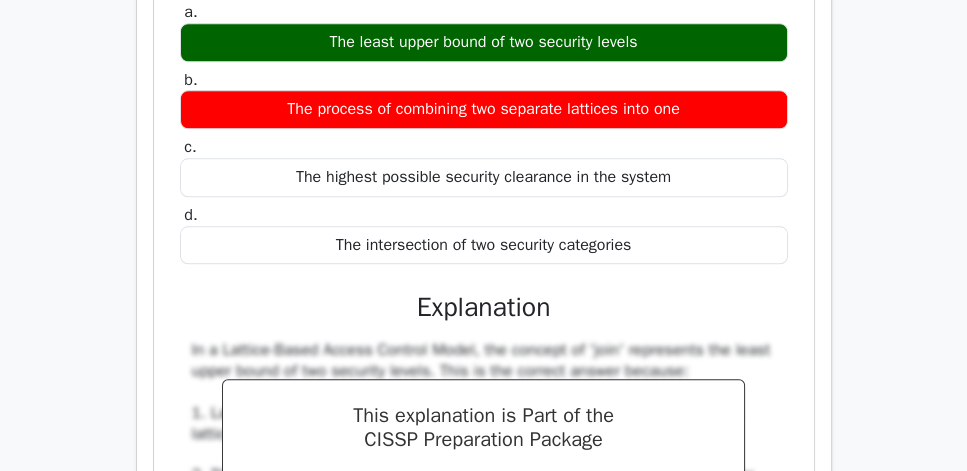 click on "Question Analysis
Question  #
Topic
Difficulty
Result
Time Spent
Action
1
Security Architecture Models
Beginner
Correct
a. b. c." at bounding box center [484, 377] 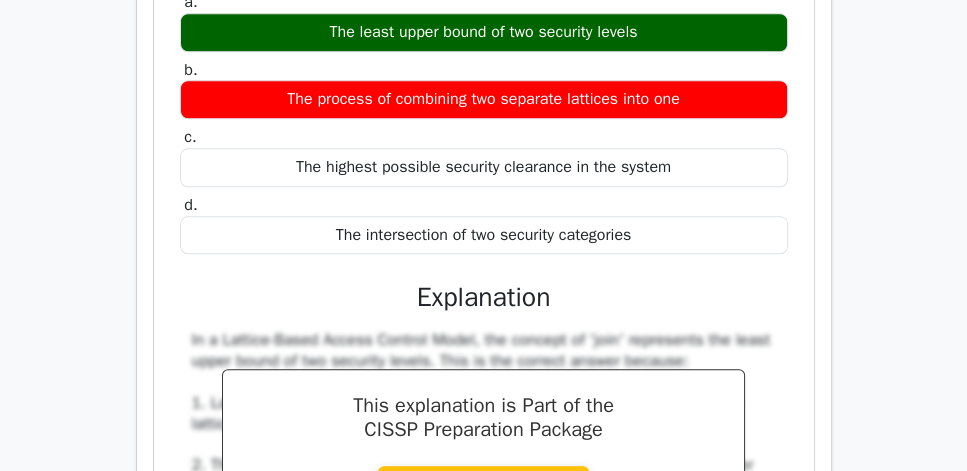 drag, startPoint x: 214, startPoint y: 120, endPoint x: 667, endPoint y: 216, distance: 463.0605 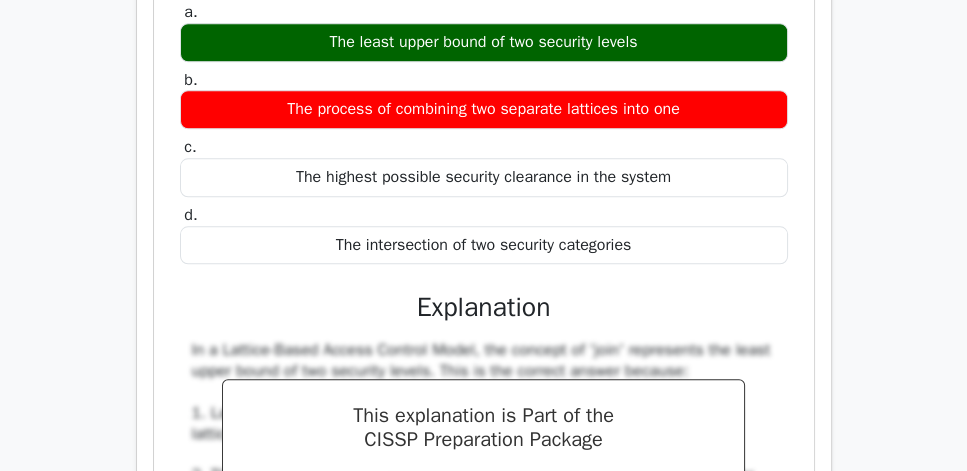 click on "Go Premium
CISSP Preparation Package (2025)
5693 Superior-grade  CISSP practice questions.
Accelerated Mastery: Deep dive into critical topics to fast-track your mastery.
Unlock Effortless CISSP preparation: 5 full exams.
100% Satisfaction Guaranteed: Full refund with no questions if unsatisfied.
Bonus:  If you upgrade now you get upgraded access to  all courses
Risk-Free Decision:" at bounding box center (483, 69) 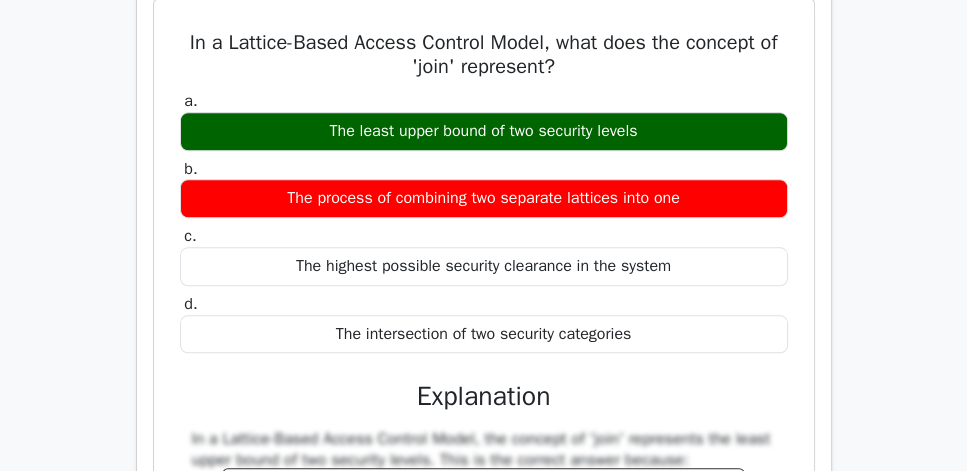 scroll, scrollTop: 1714, scrollLeft: 0, axis: vertical 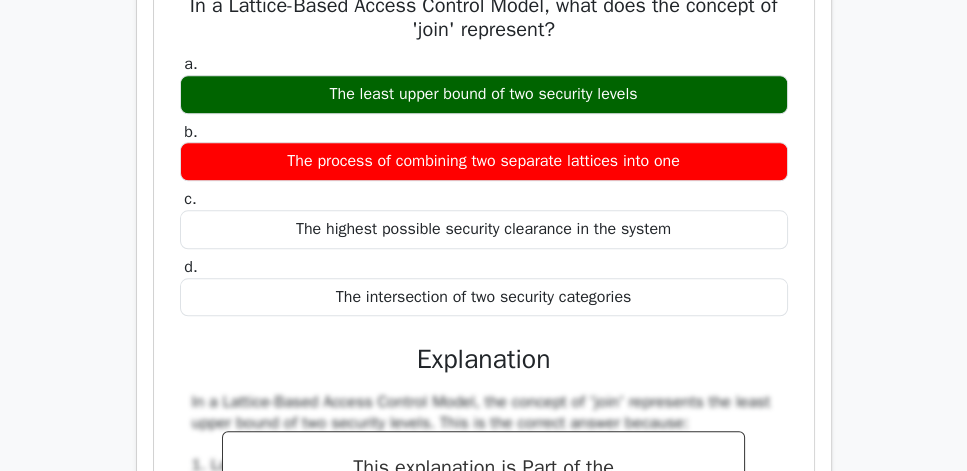 click on "Review" at bounding box center (769, -68) 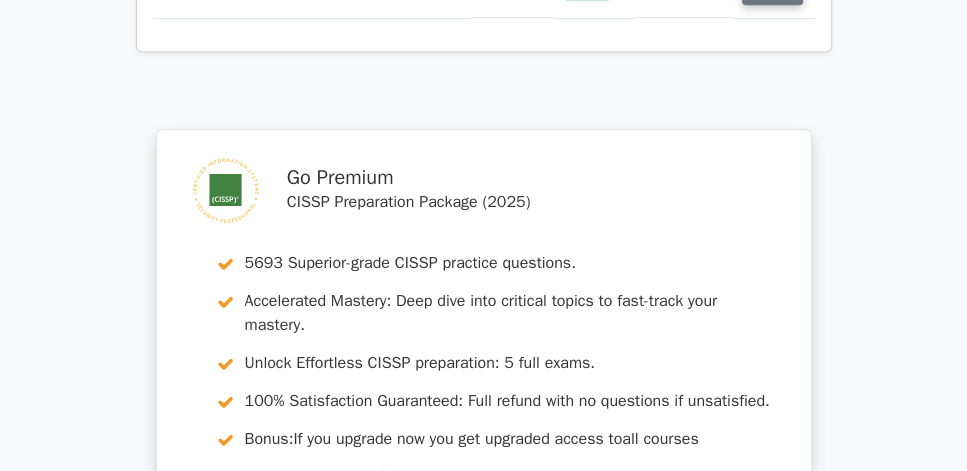 click on "Review" at bounding box center (772, -11) 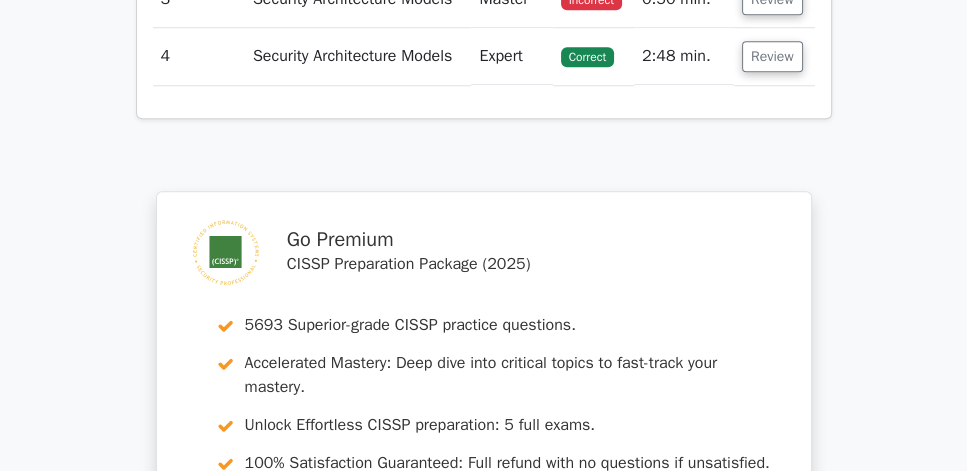 scroll, scrollTop: 1657, scrollLeft: 0, axis: vertical 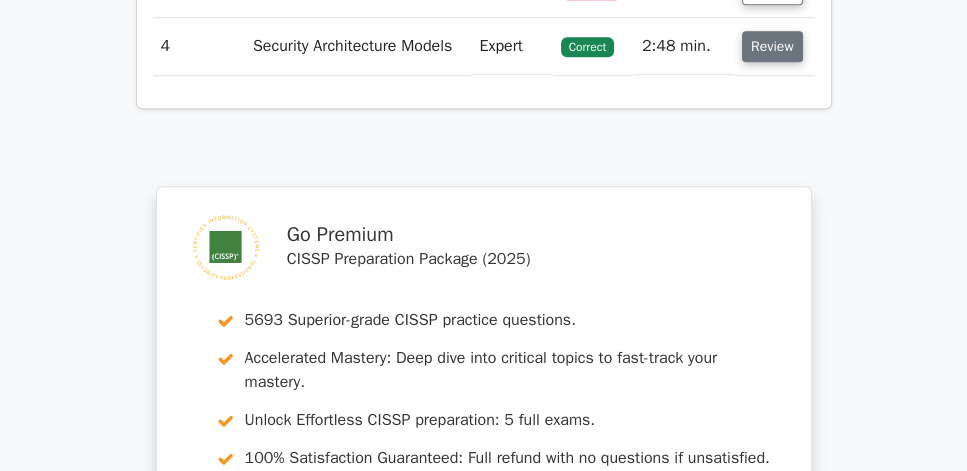 click on "Review" at bounding box center [772, 46] 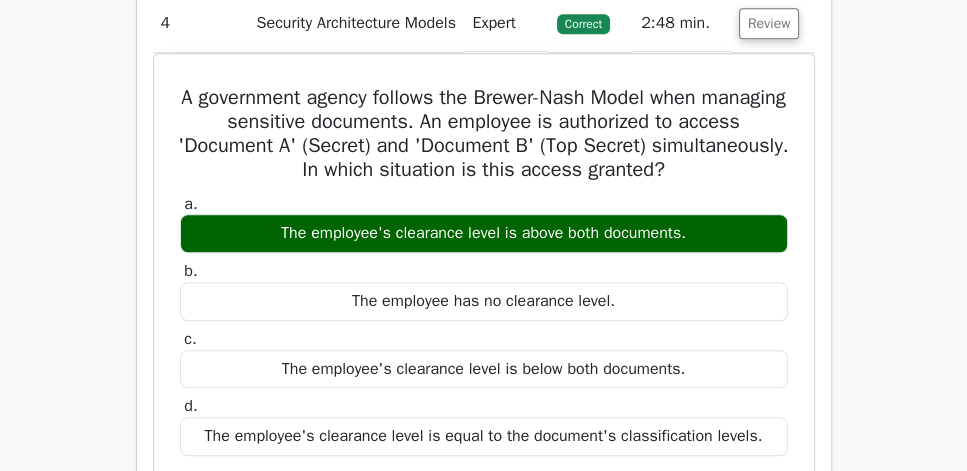 scroll, scrollTop: 1657, scrollLeft: 0, axis: vertical 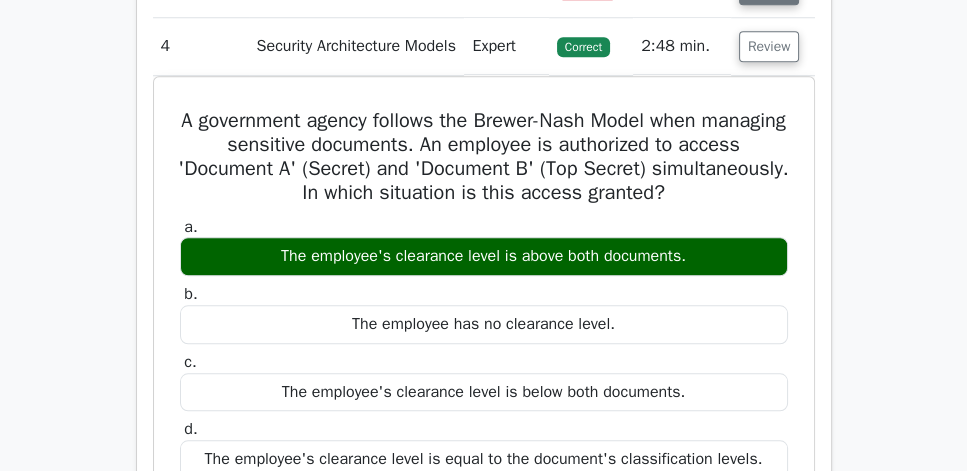click on "Review" at bounding box center [769, -11] 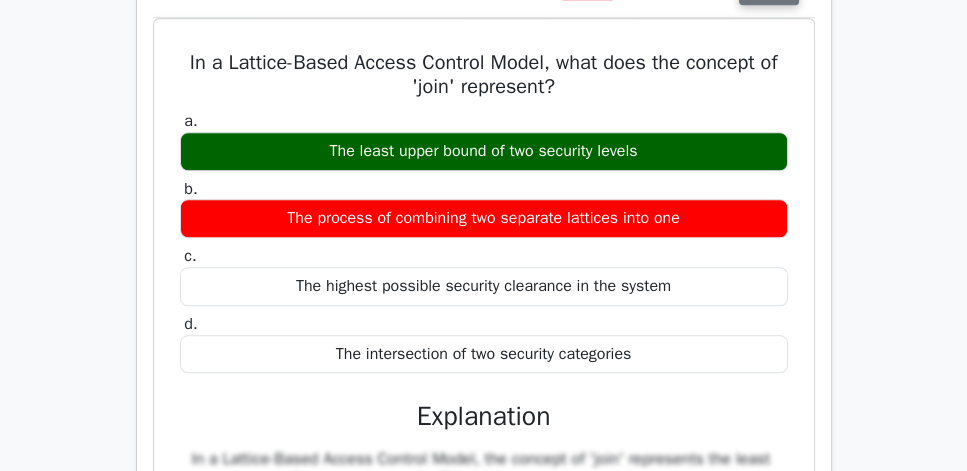 click on "Review" at bounding box center (769, -11) 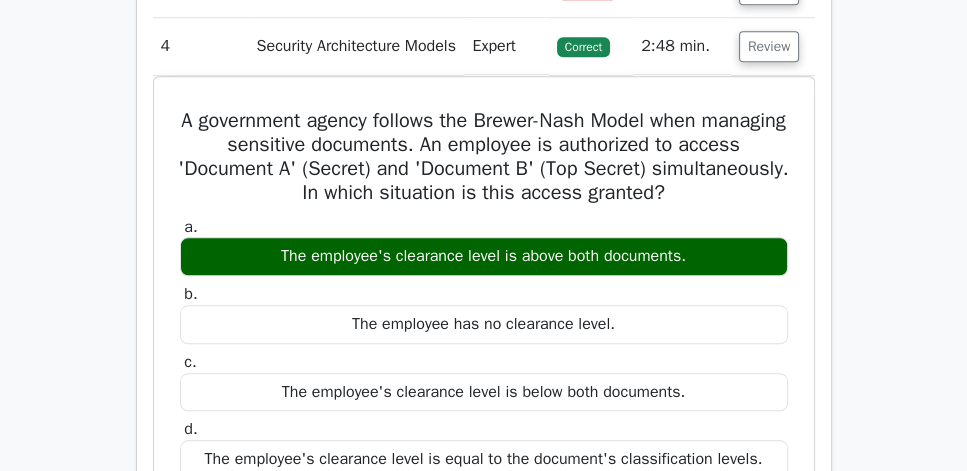 click on "Review" at bounding box center [769, -69] 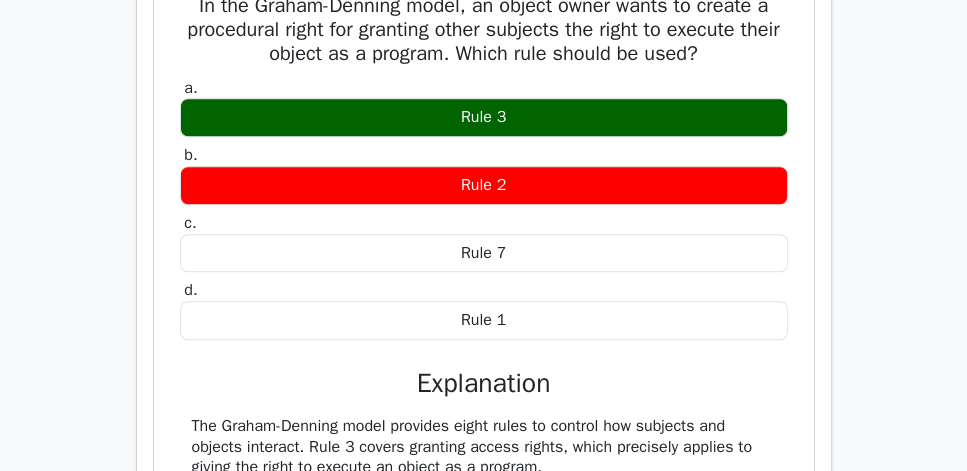 click on "Review" at bounding box center (769, -69) 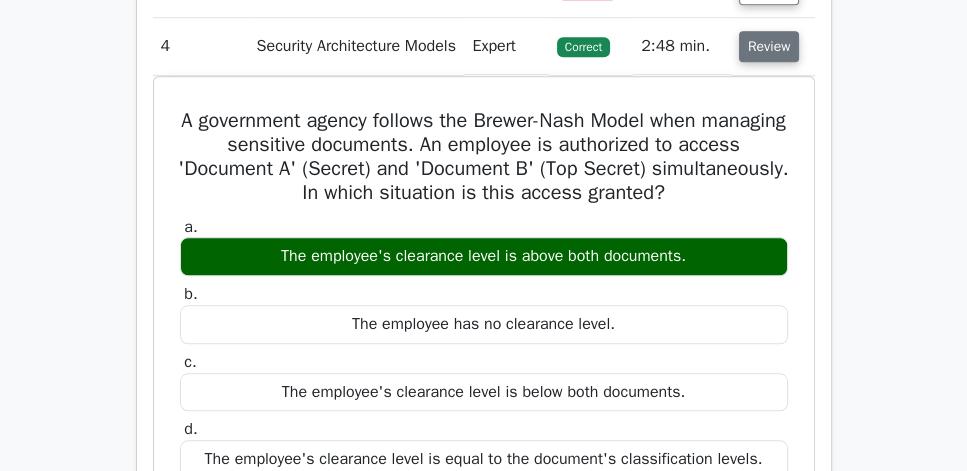 click on "Review" at bounding box center [769, 46] 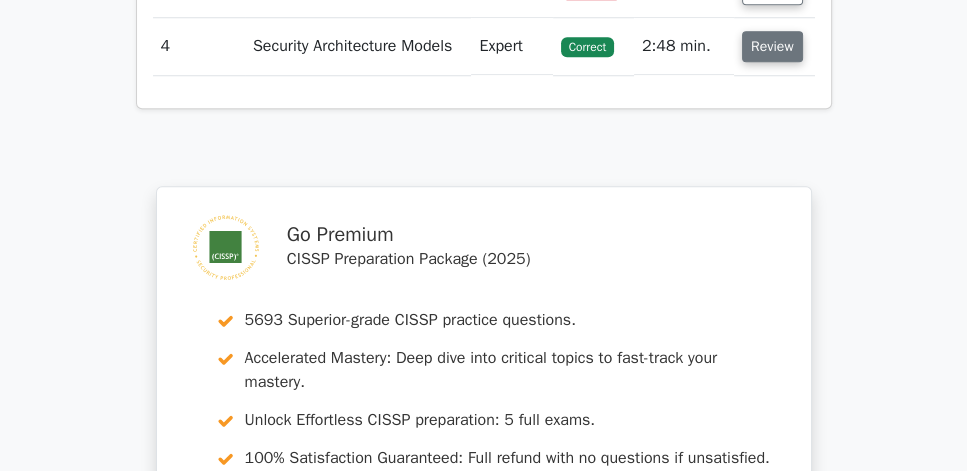 click on "Review" at bounding box center [772, 46] 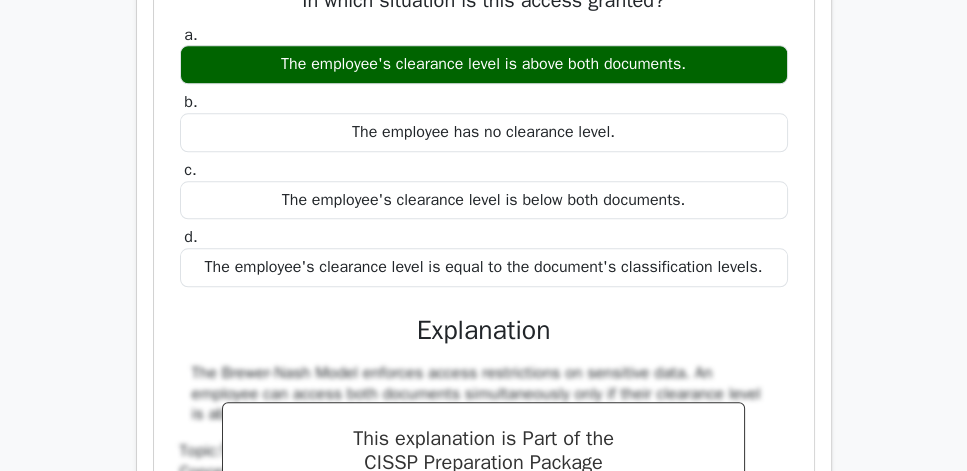 scroll, scrollTop: 1885, scrollLeft: 0, axis: vertical 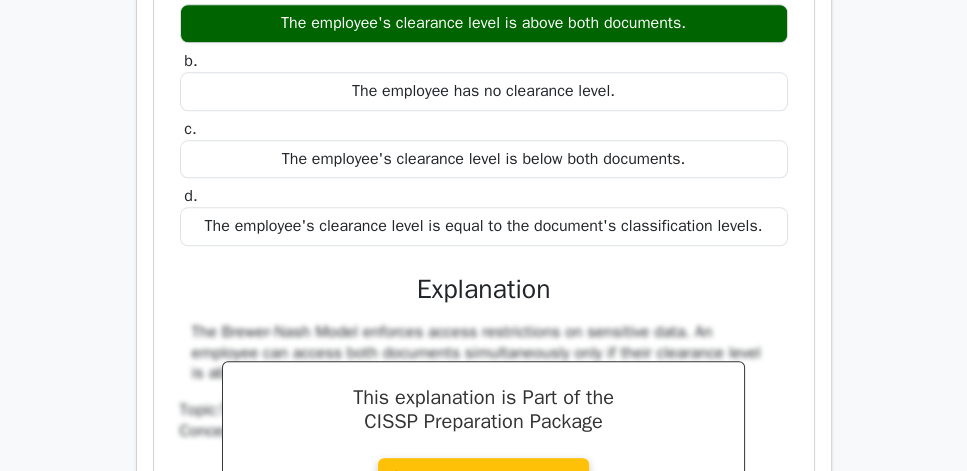 drag, startPoint x: 187, startPoint y: 108, endPoint x: 756, endPoint y: 249, distance: 586.20984 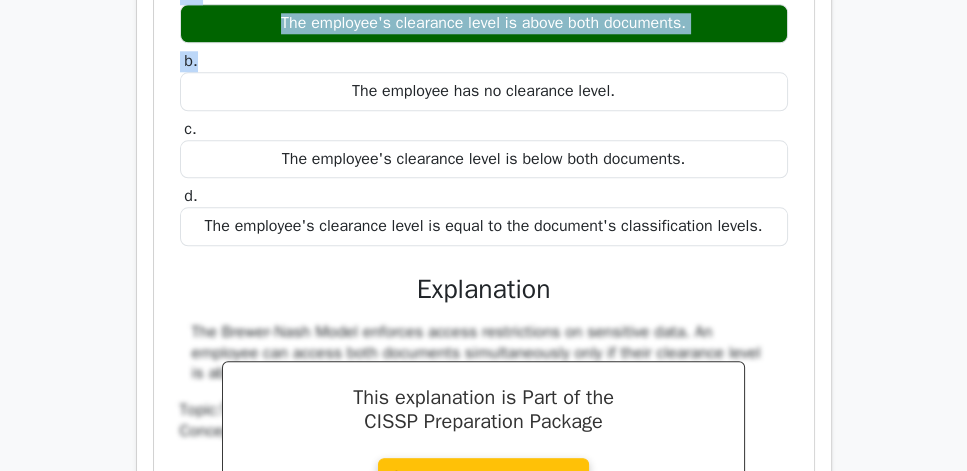 drag, startPoint x: 179, startPoint y: 102, endPoint x: 511, endPoint y: 289, distance: 381.042 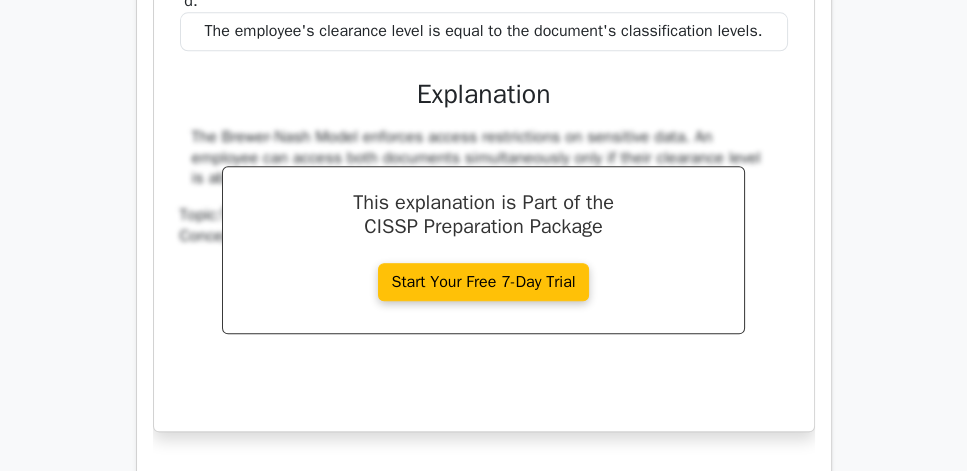 scroll, scrollTop: 2114, scrollLeft: 0, axis: vertical 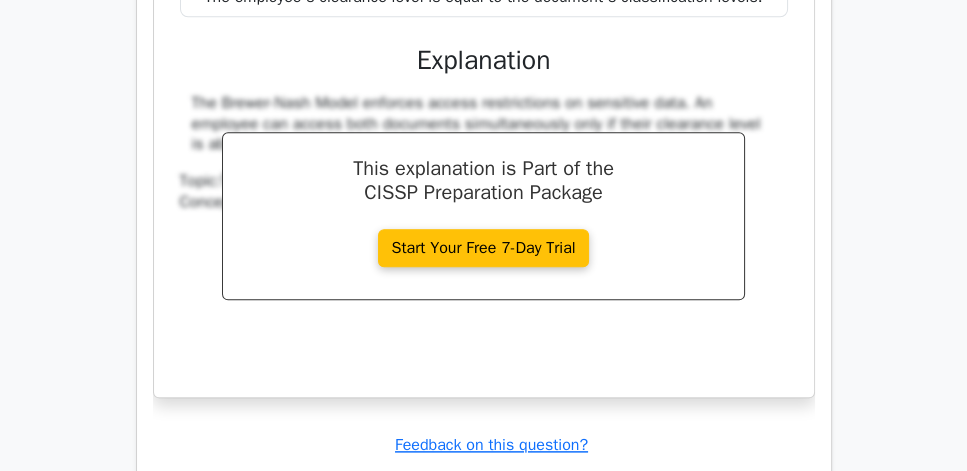 click on "The employee's clearance level is equal to the document's classification levels." at bounding box center (484, -3) 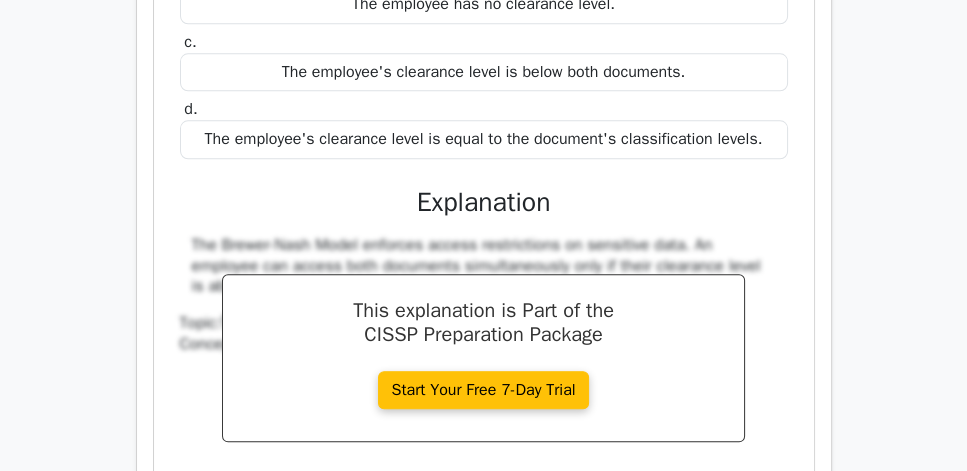 scroll, scrollTop: 1942, scrollLeft: 0, axis: vertical 